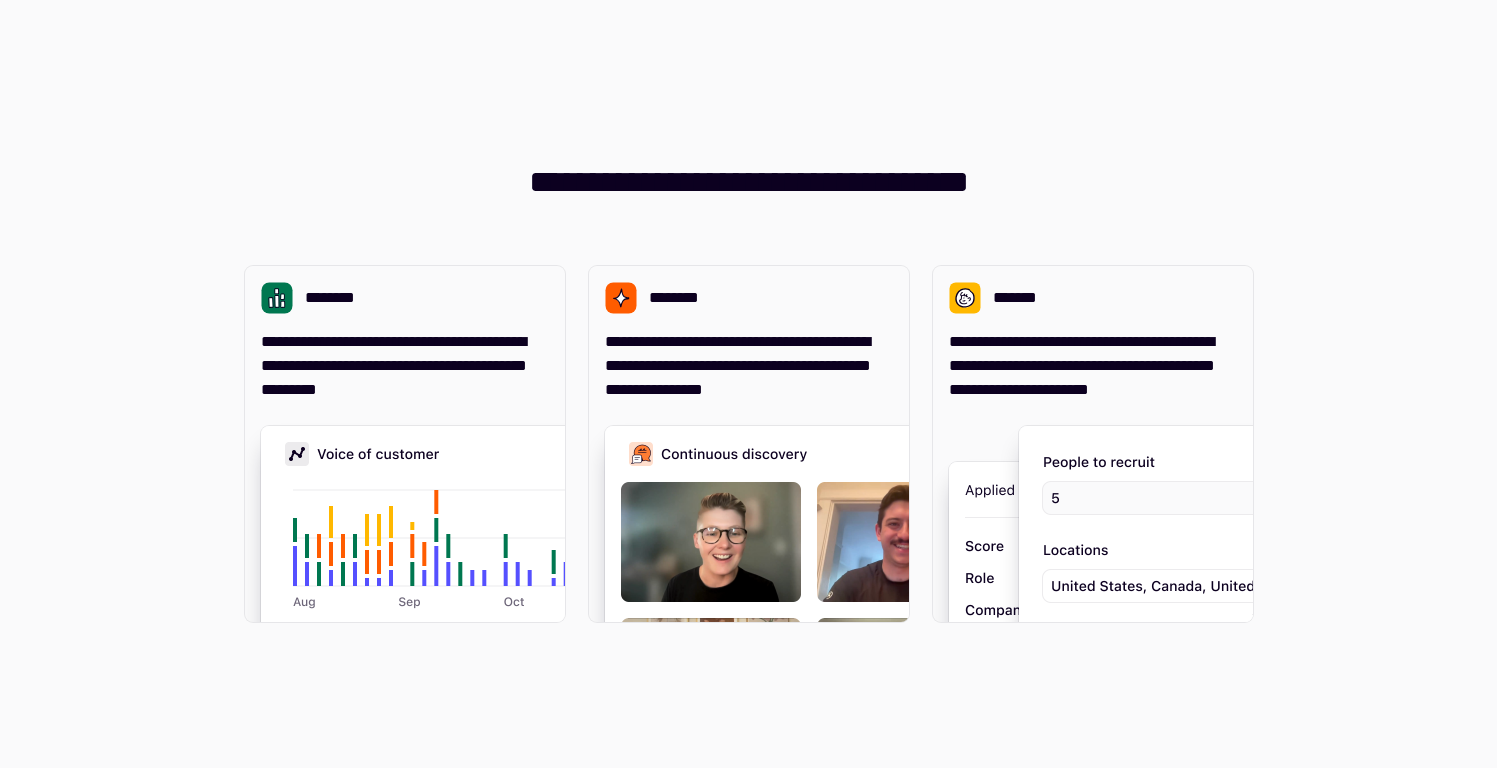 scroll, scrollTop: 0, scrollLeft: 0, axis: both 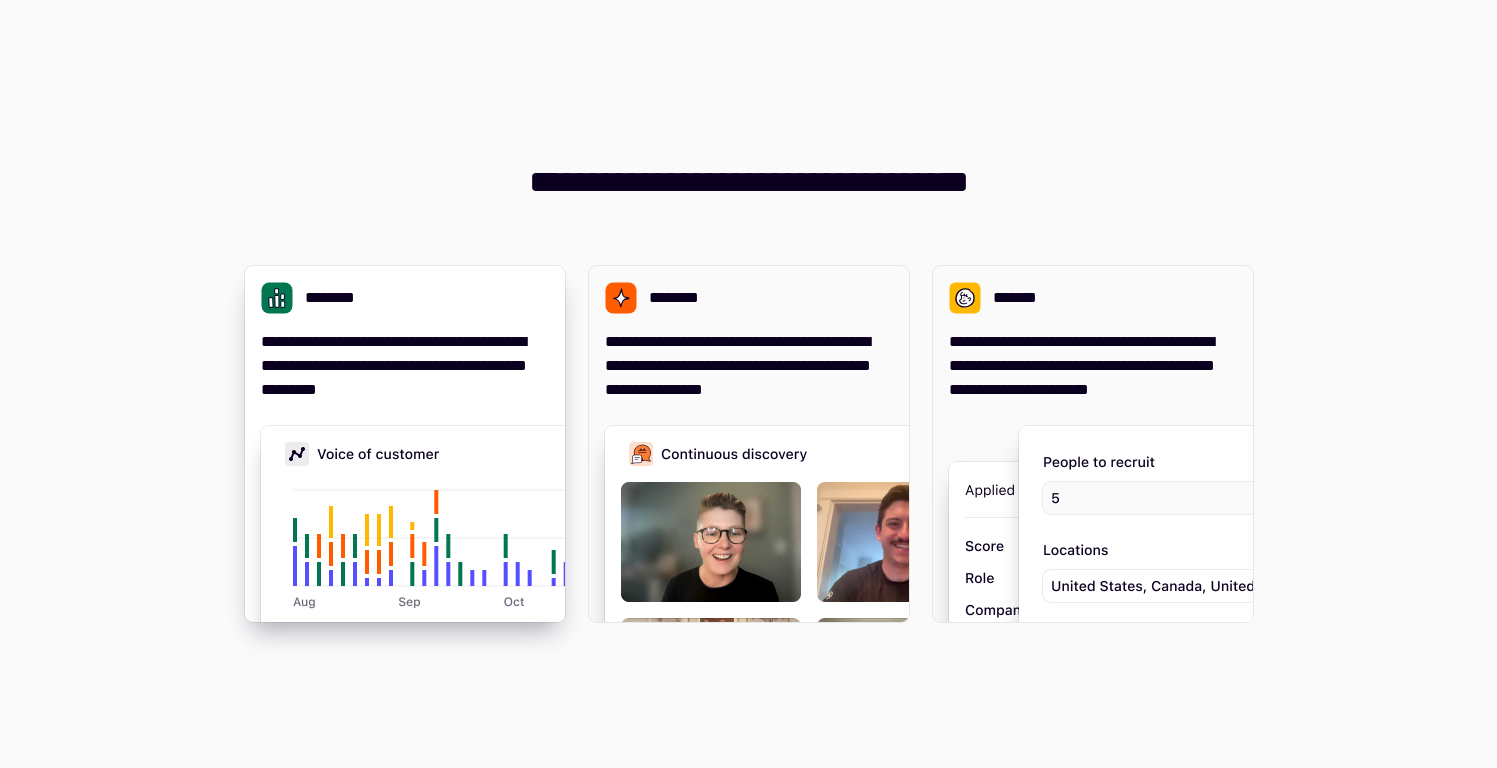 click on "**********" at bounding box center [405, 444] 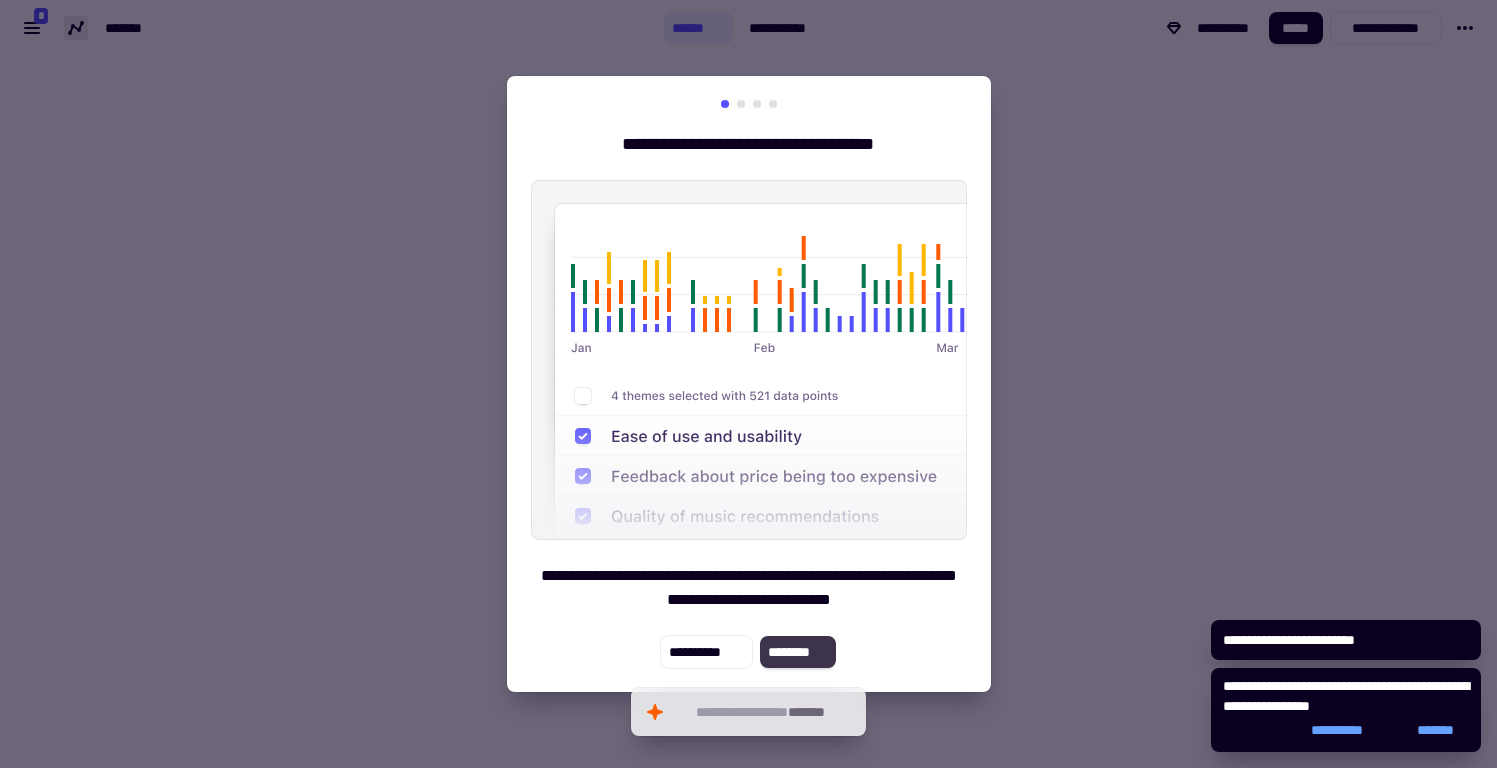 click on "********" 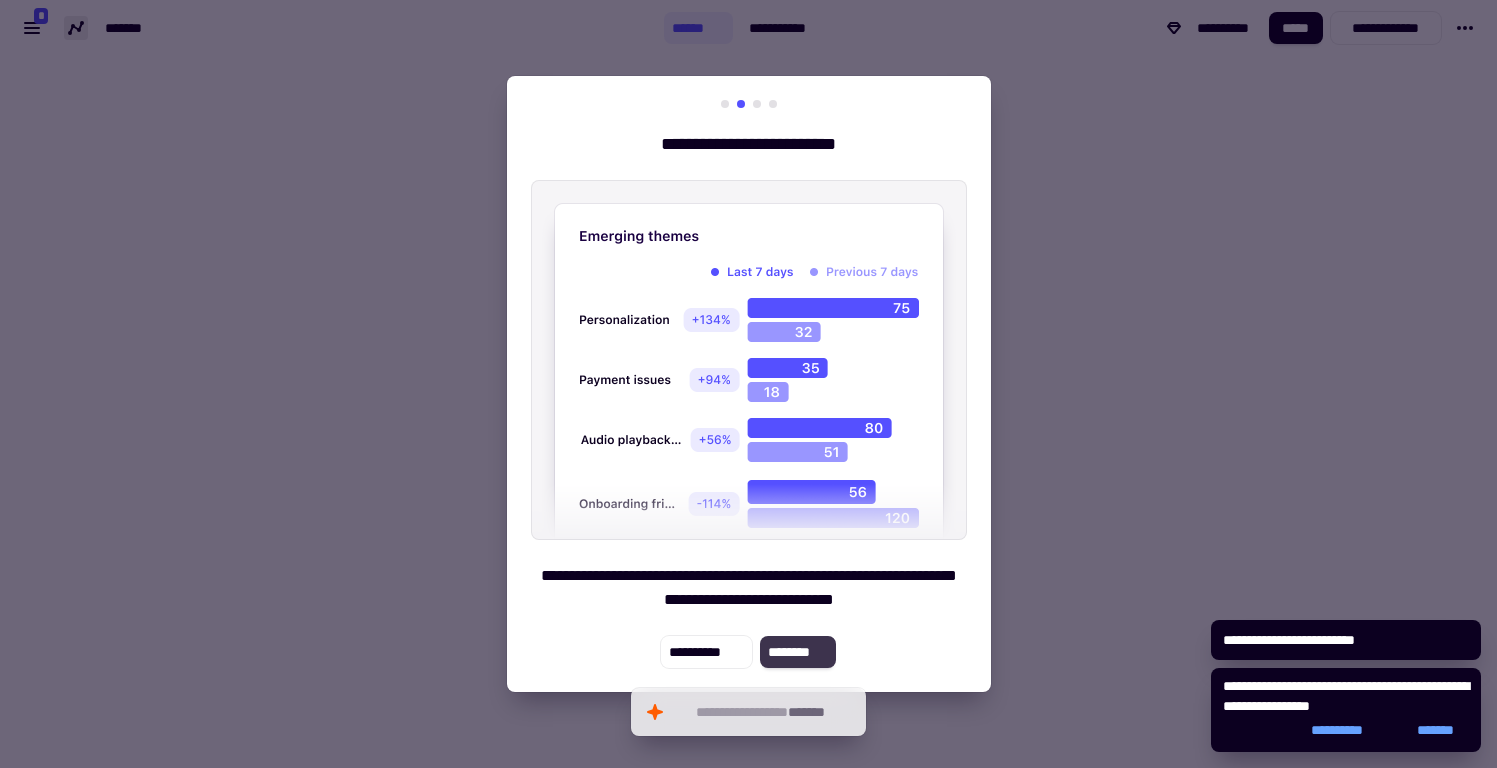 click on "********" 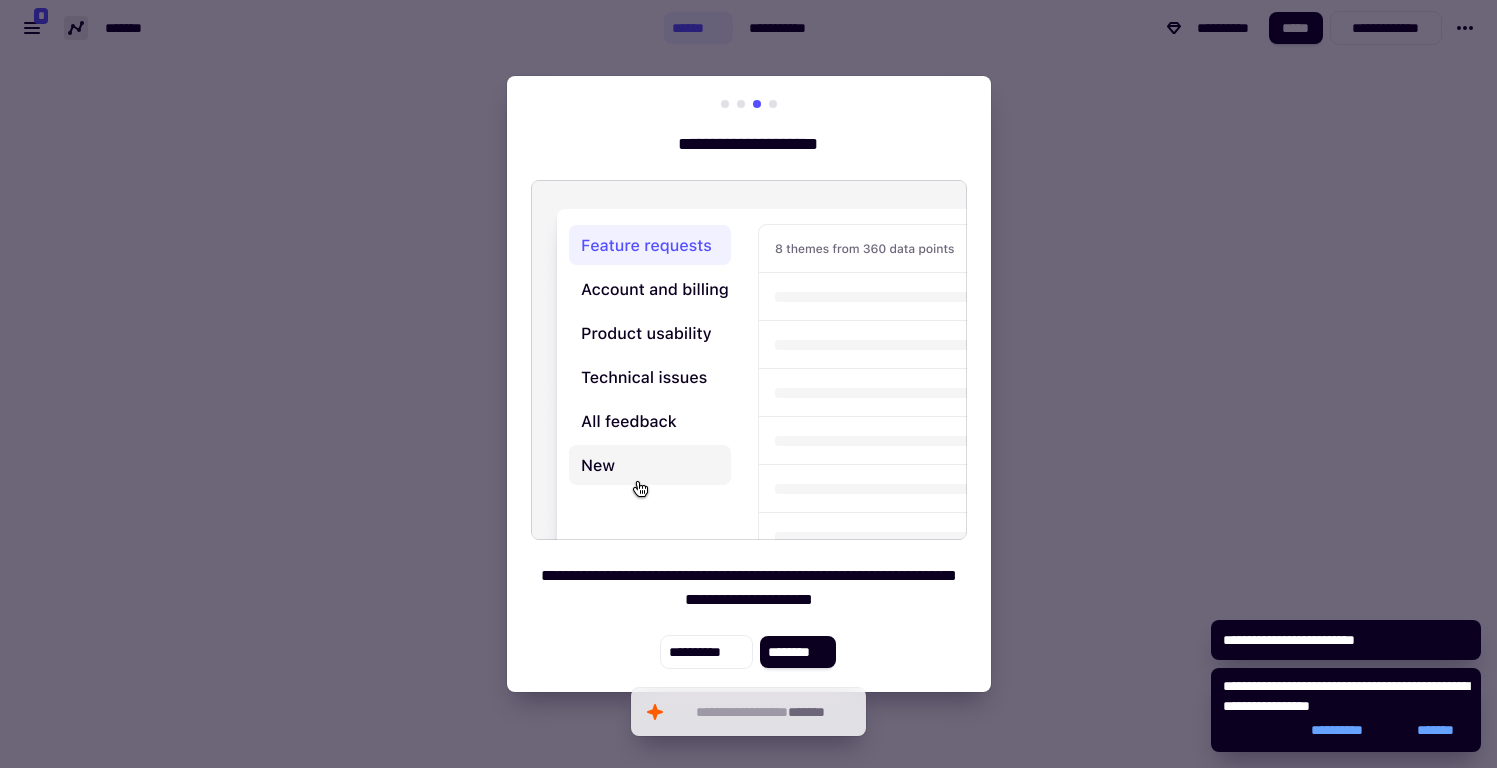 click on "**********" at bounding box center (749, 384) 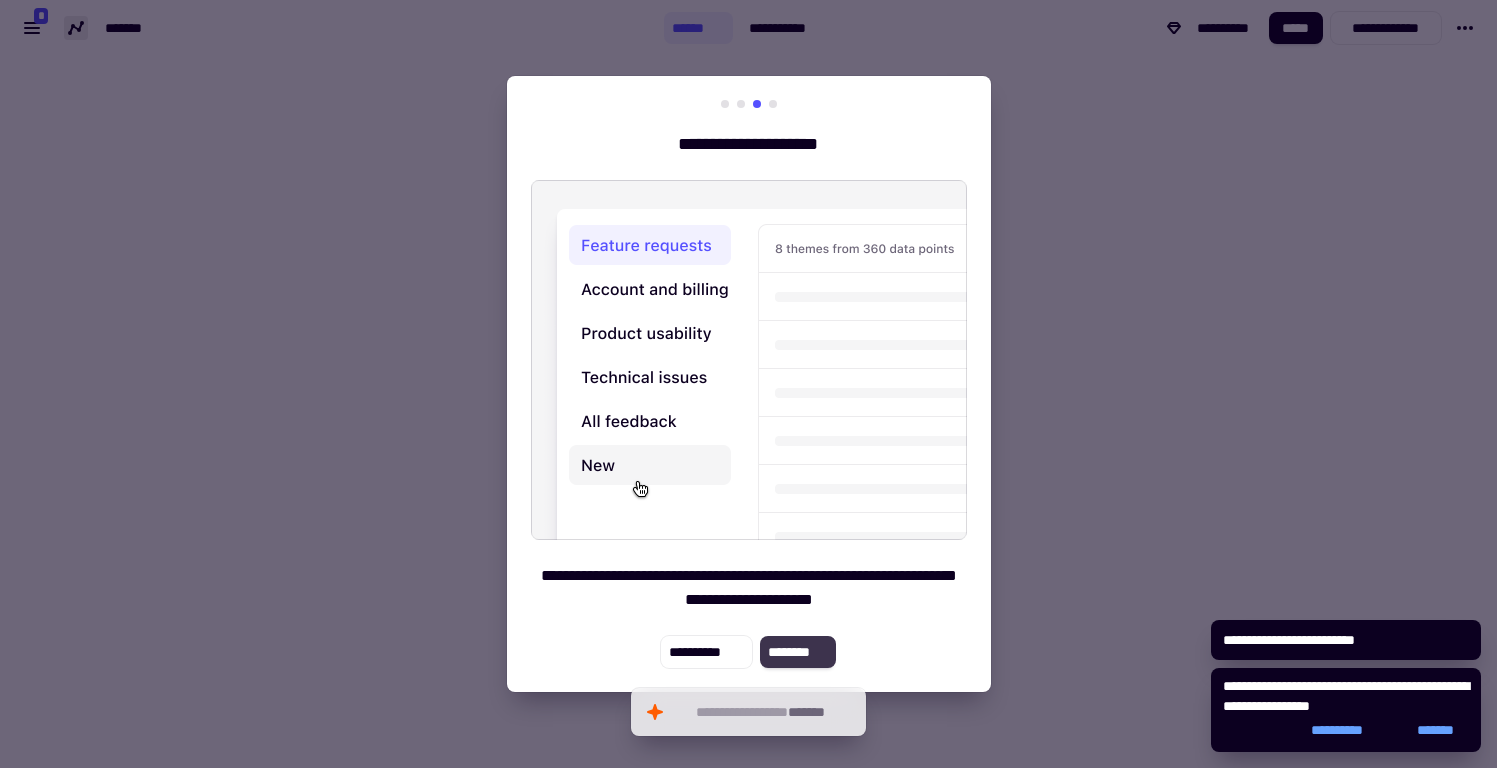 click on "********" 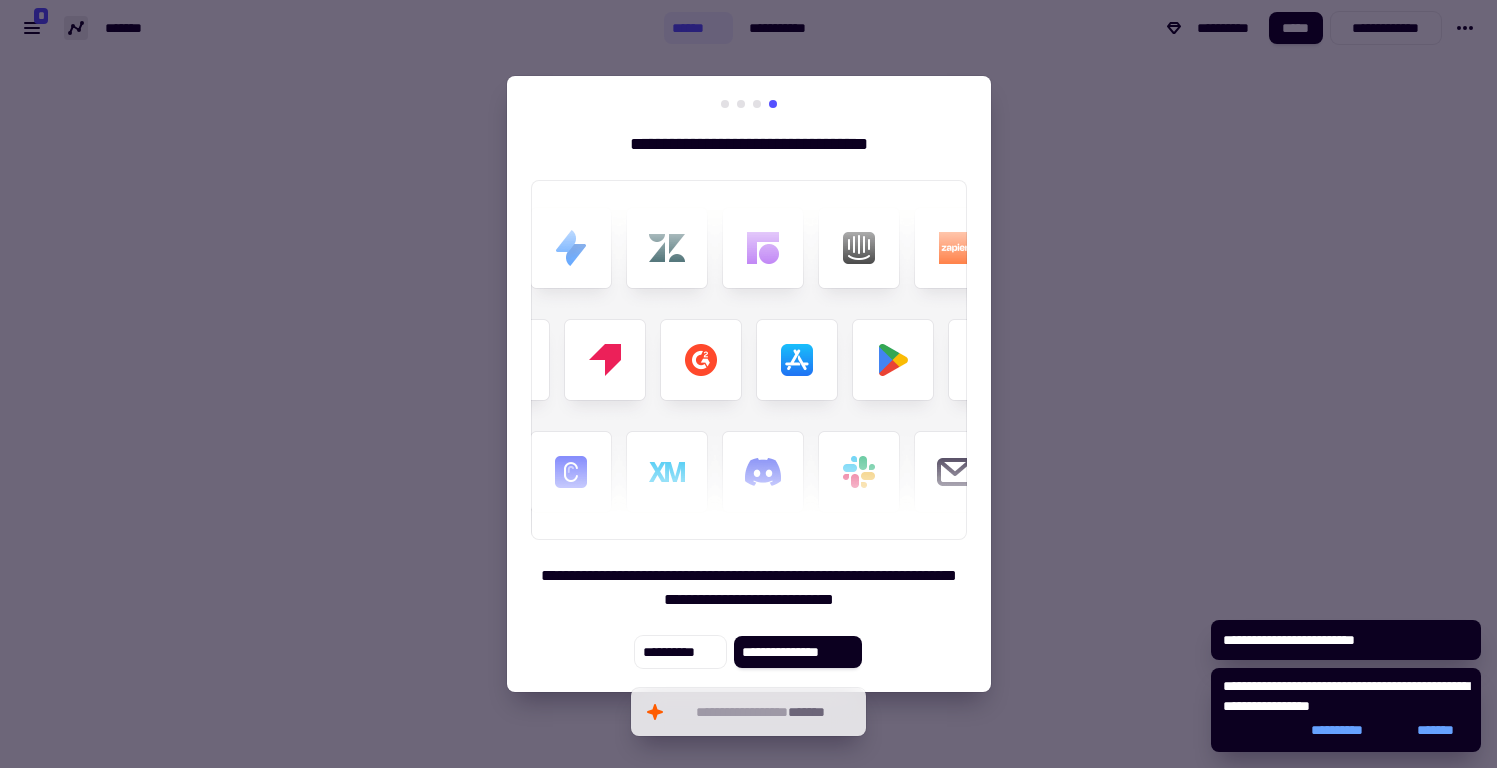click on "**********" 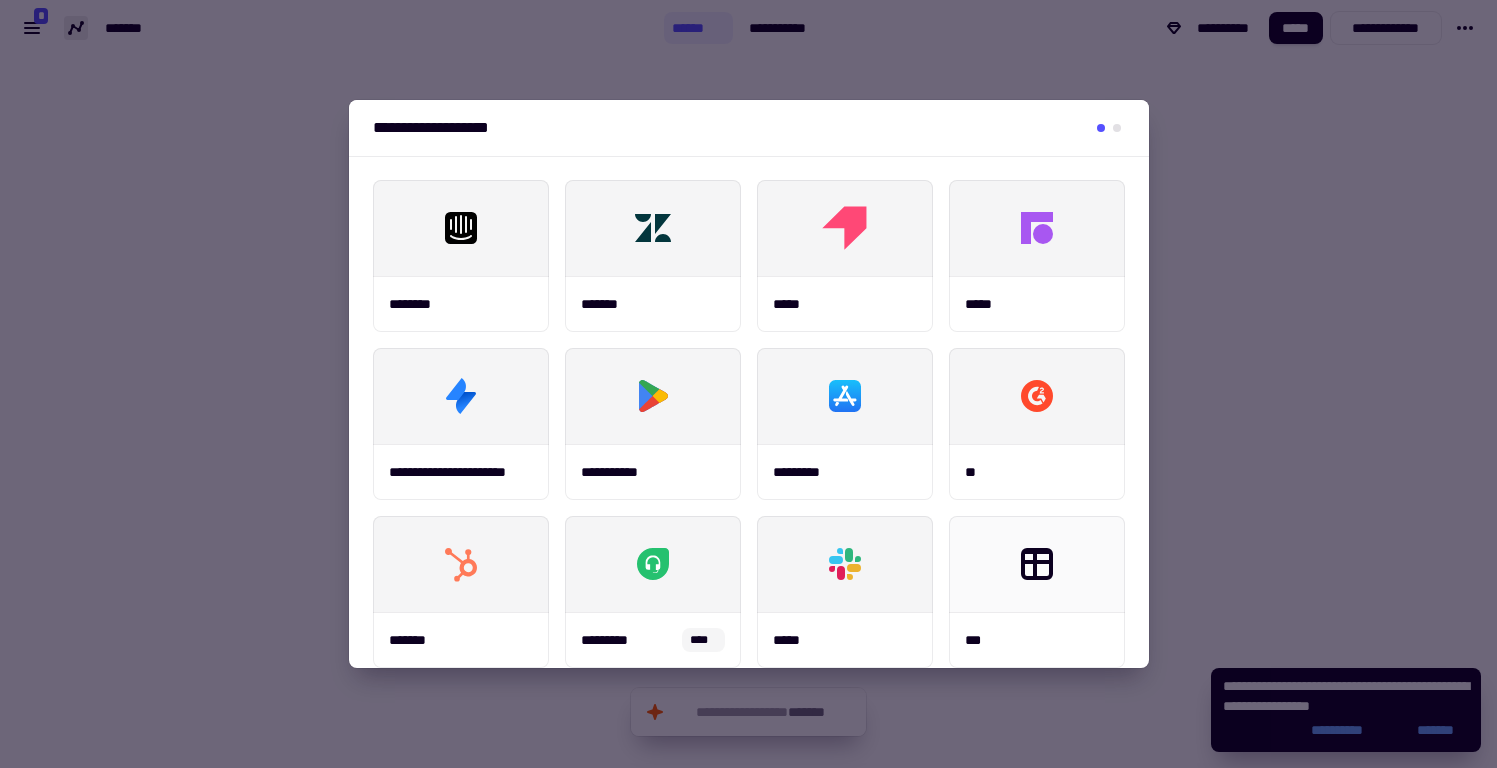 click at bounding box center (748, 384) 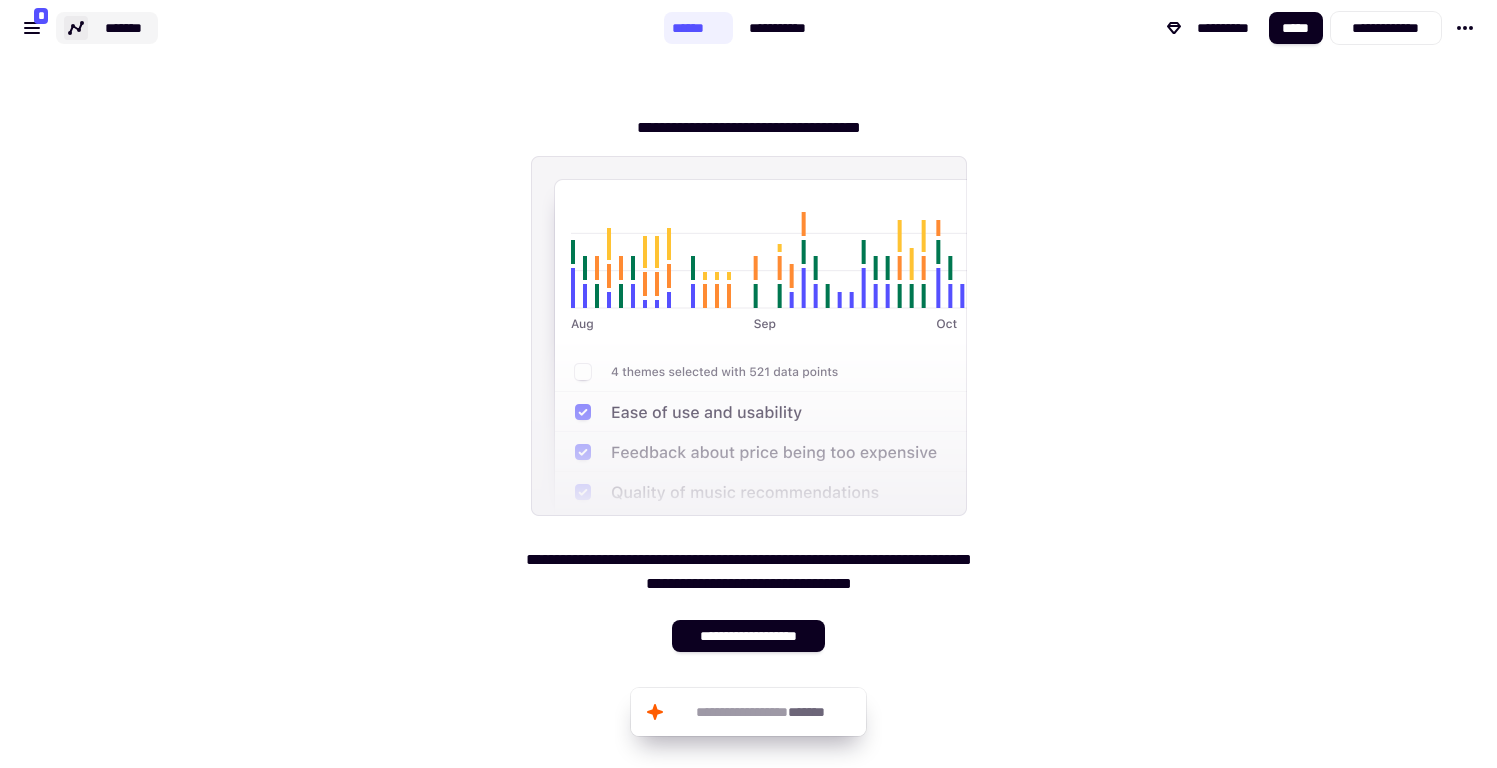 click on "*******" 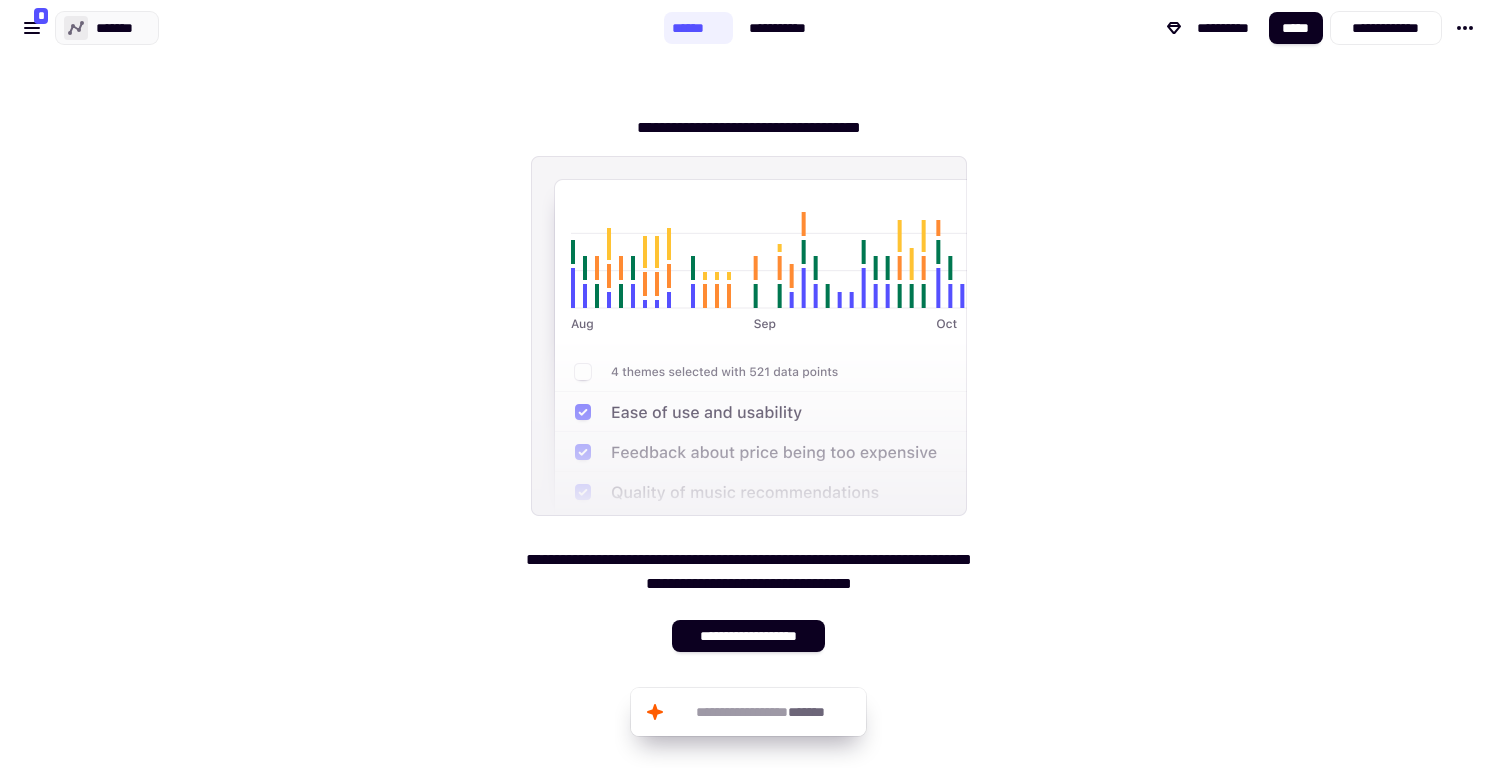 click on "**********" at bounding box center [748, 376] 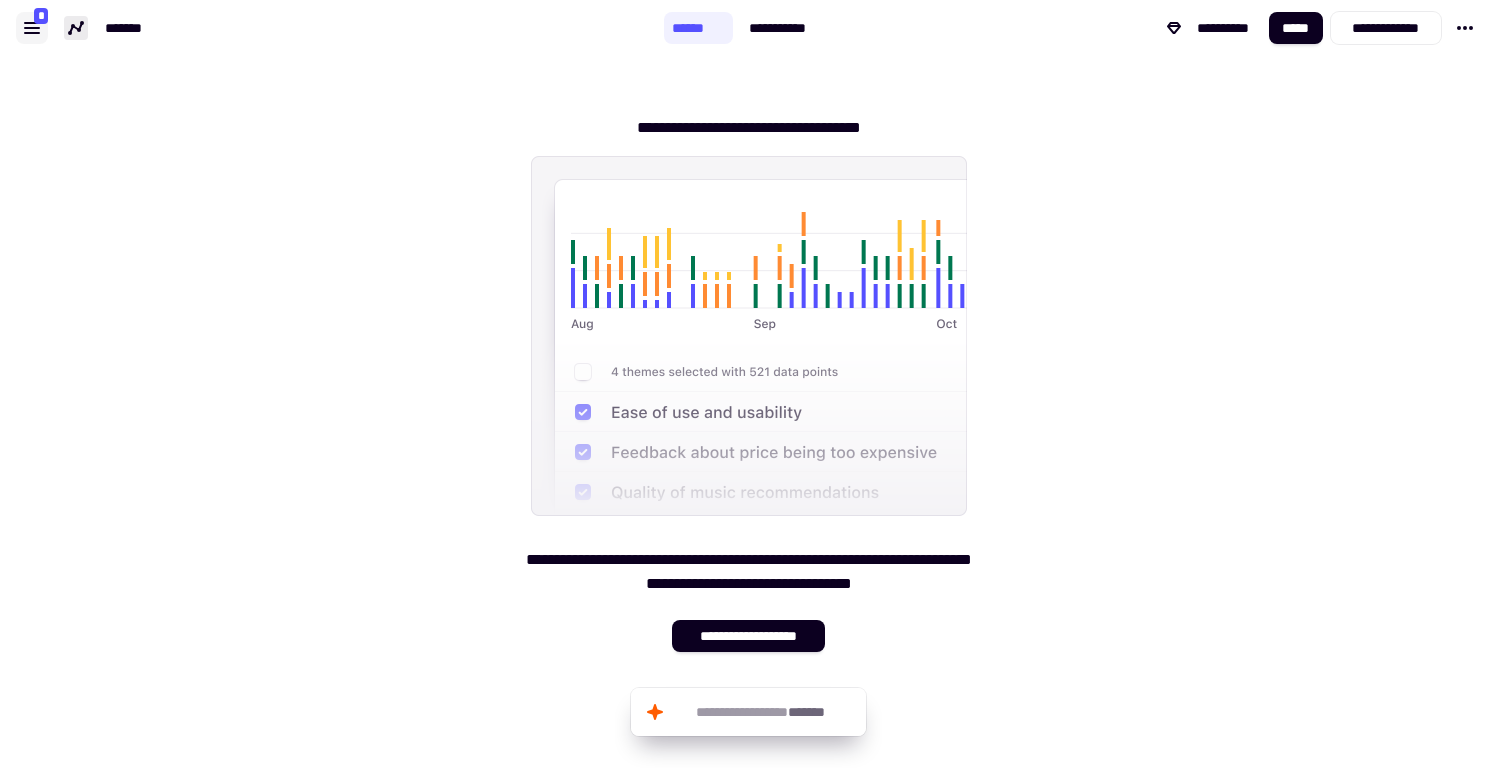 click 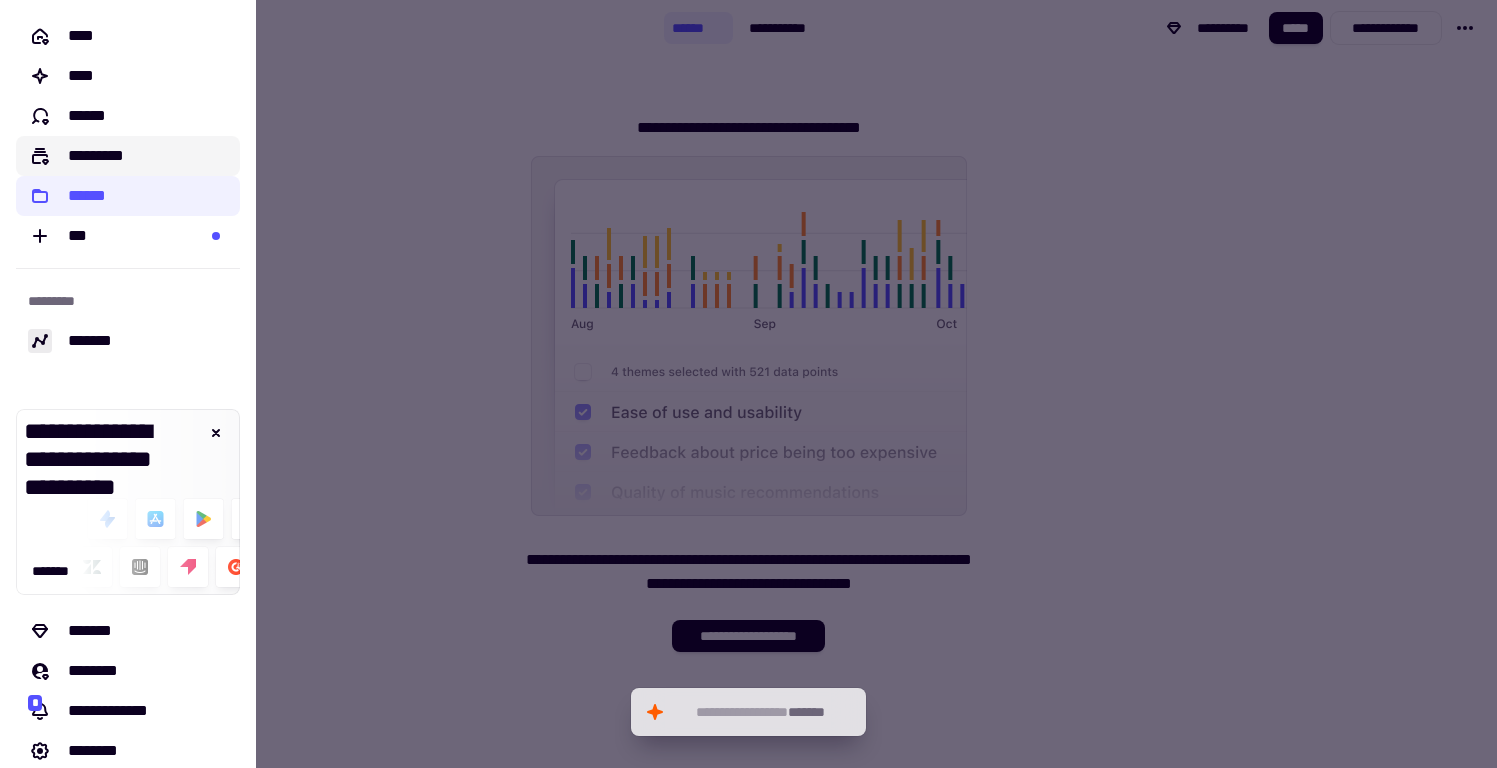 click on "*********" 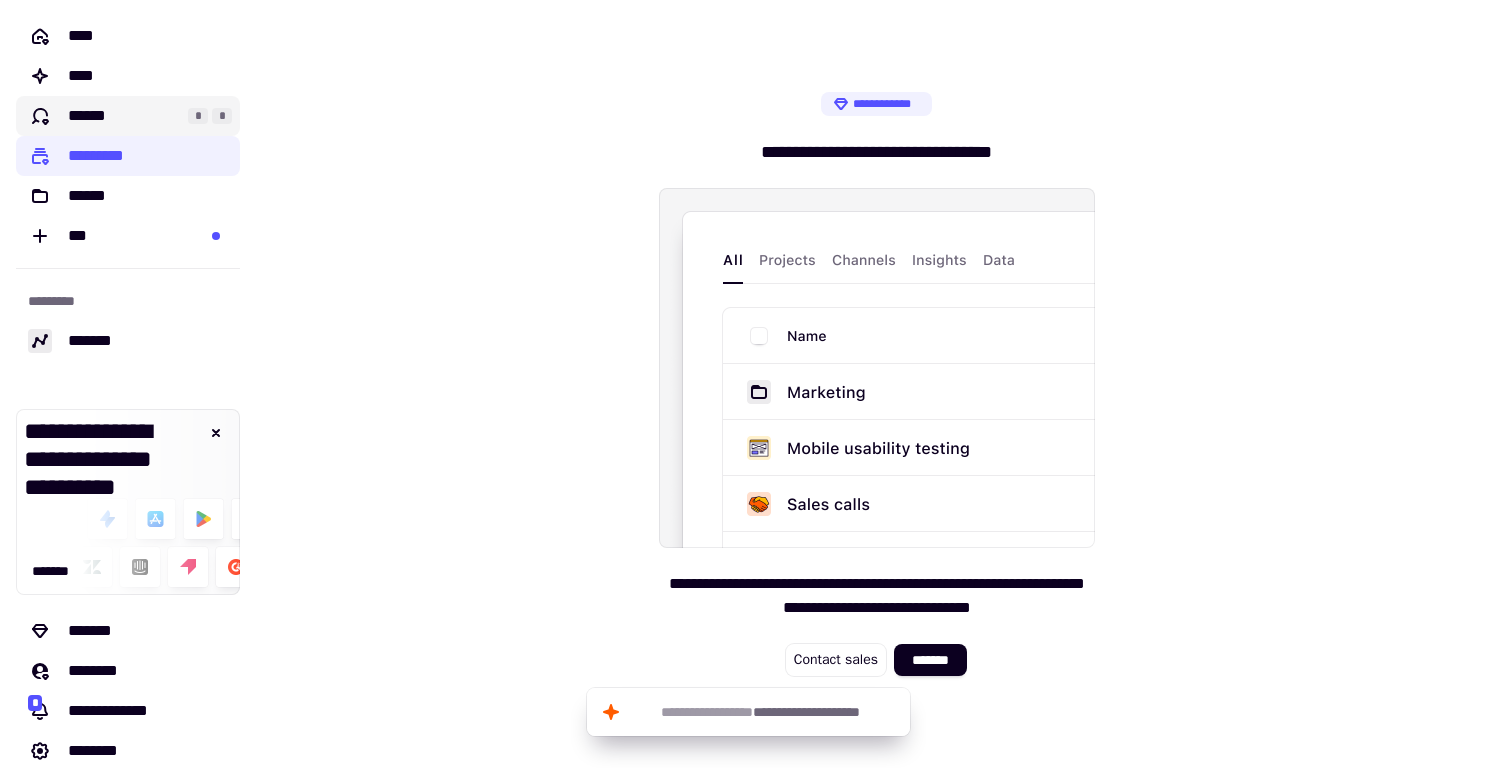 click on "******" 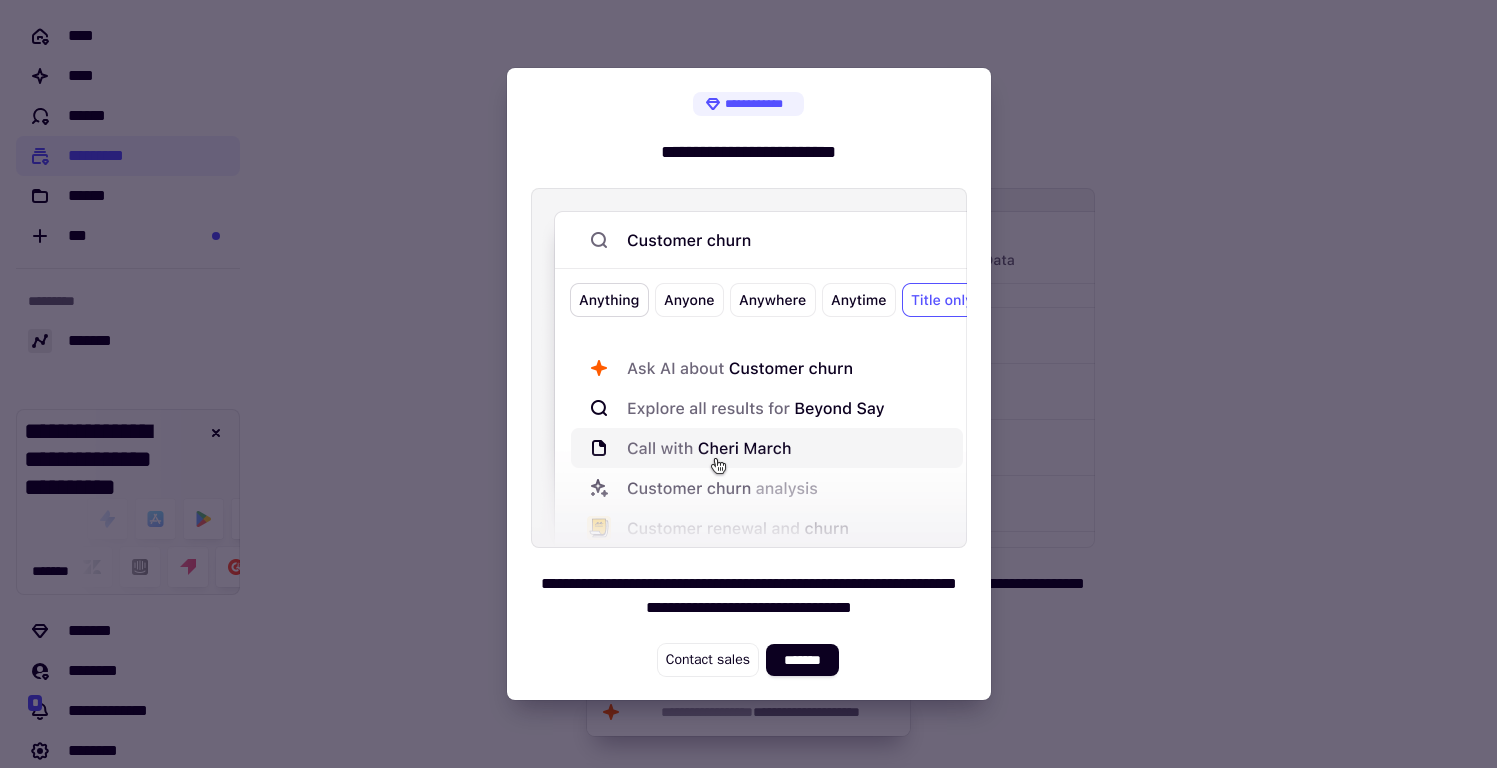 click at bounding box center [748, 384] 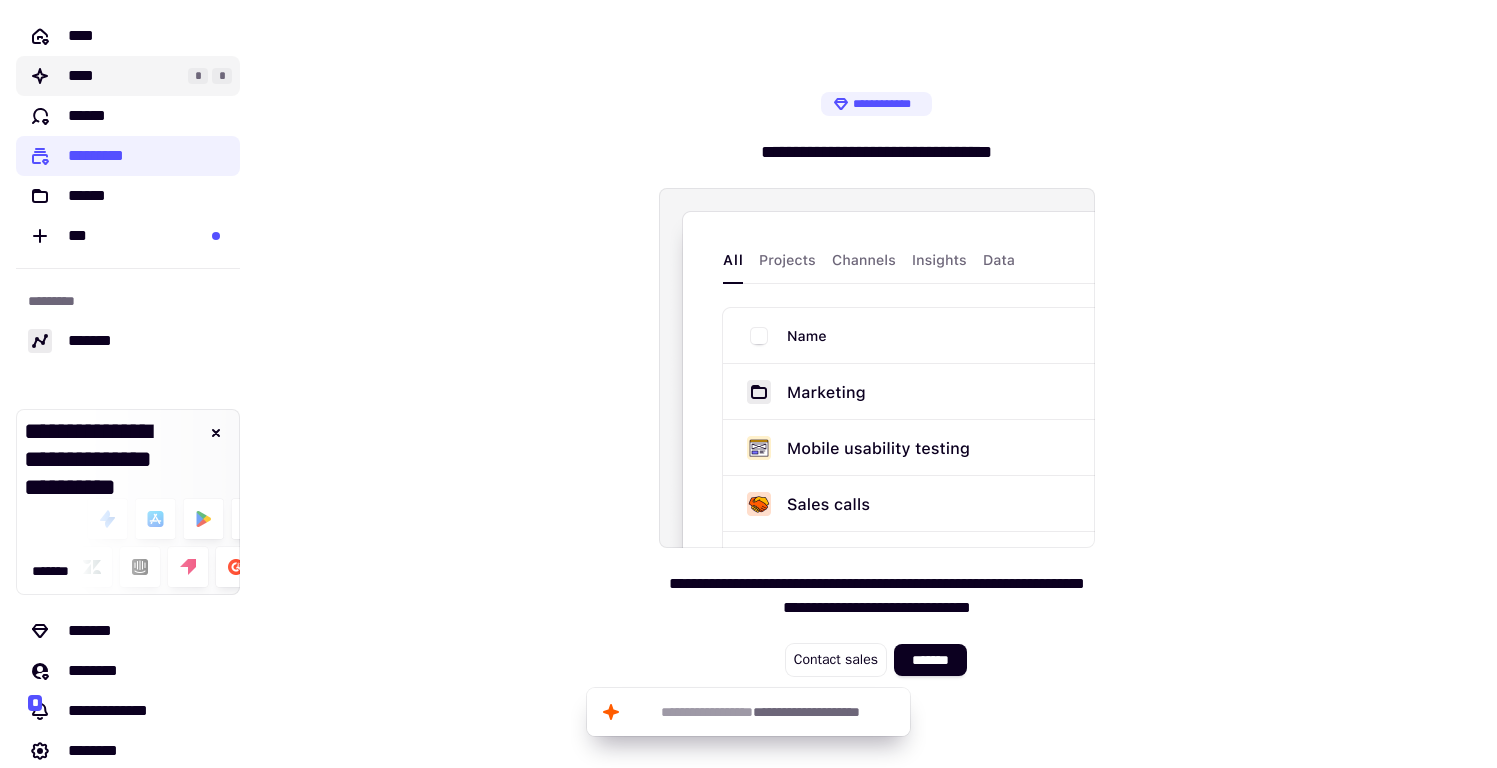 click on "****" 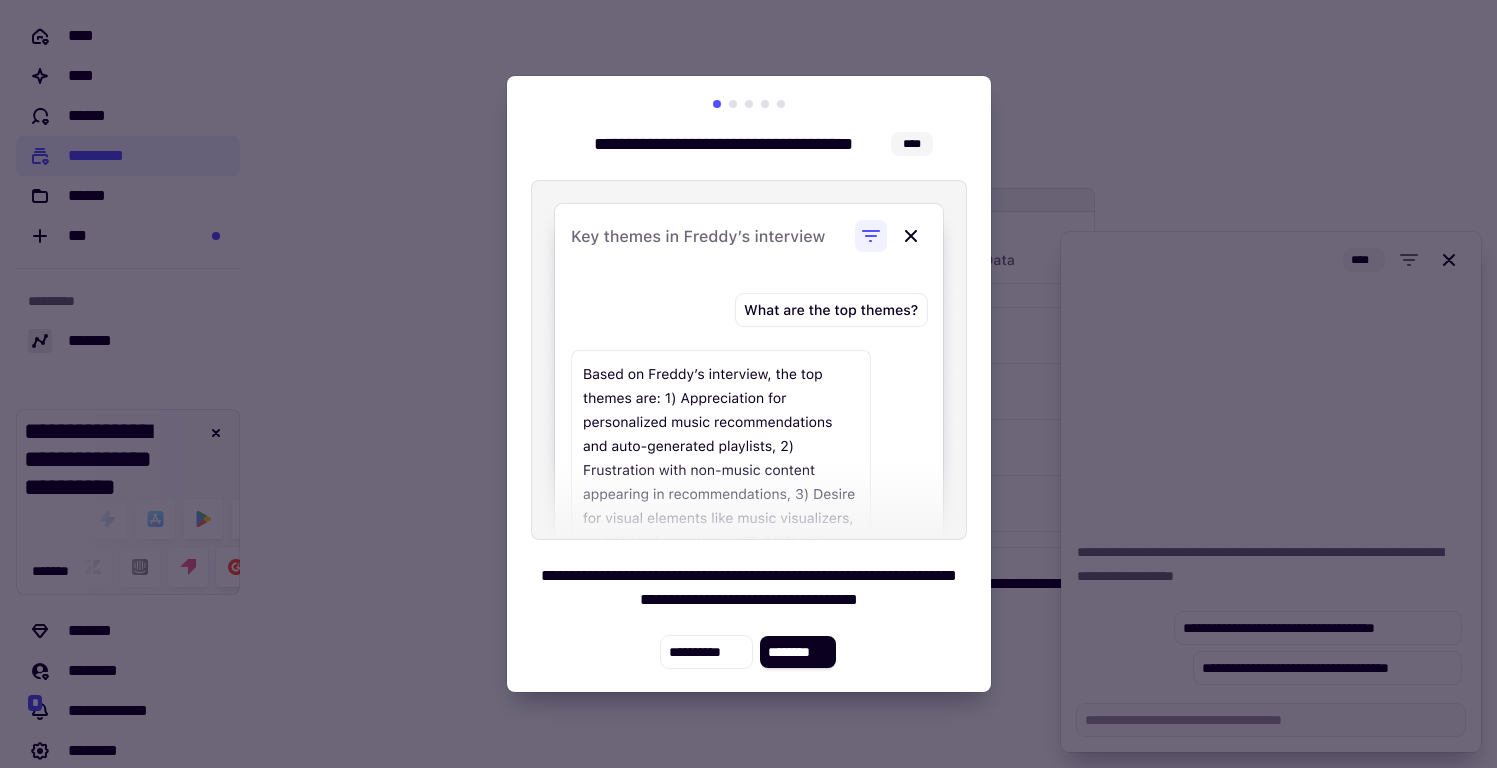 click at bounding box center (748, 384) 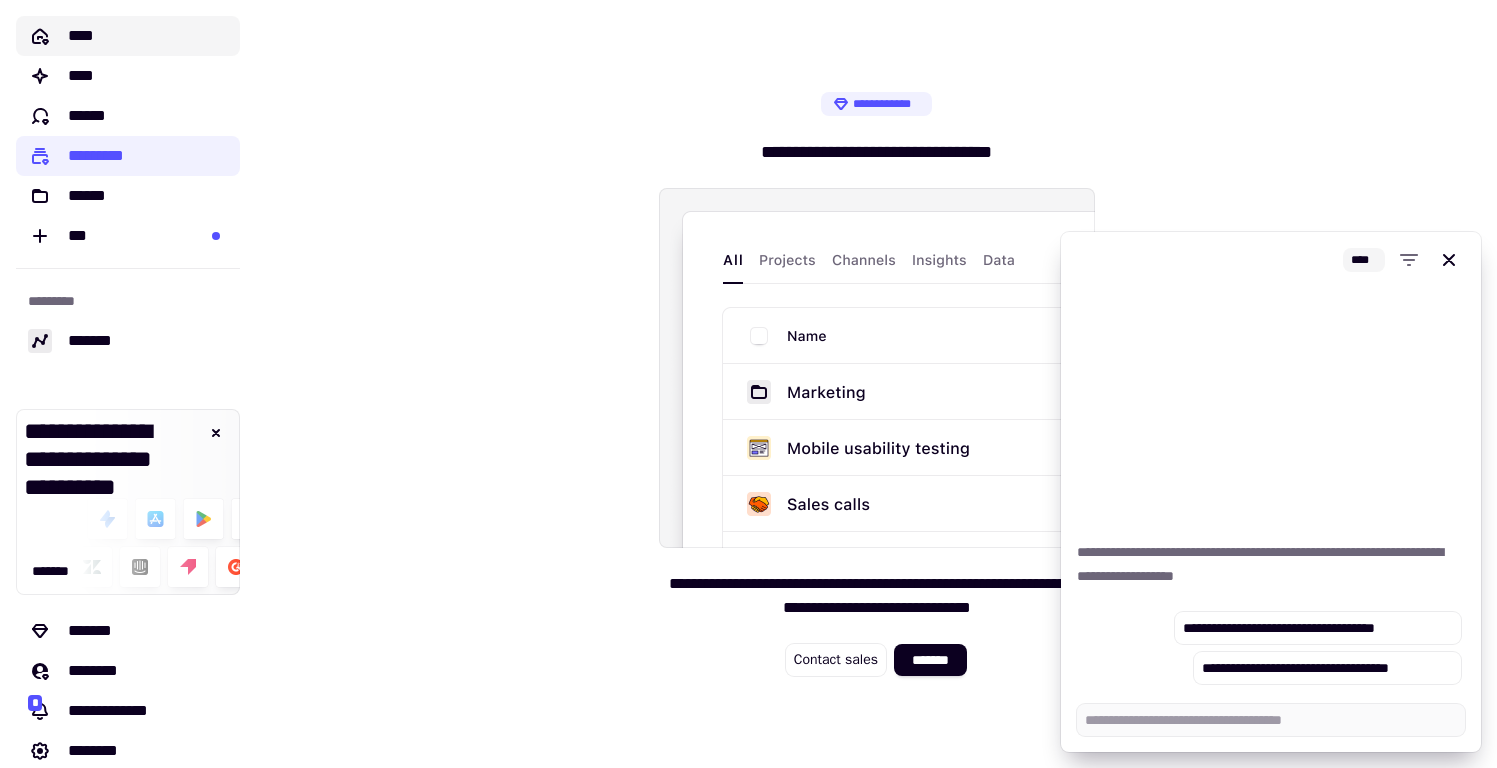 click on "****" 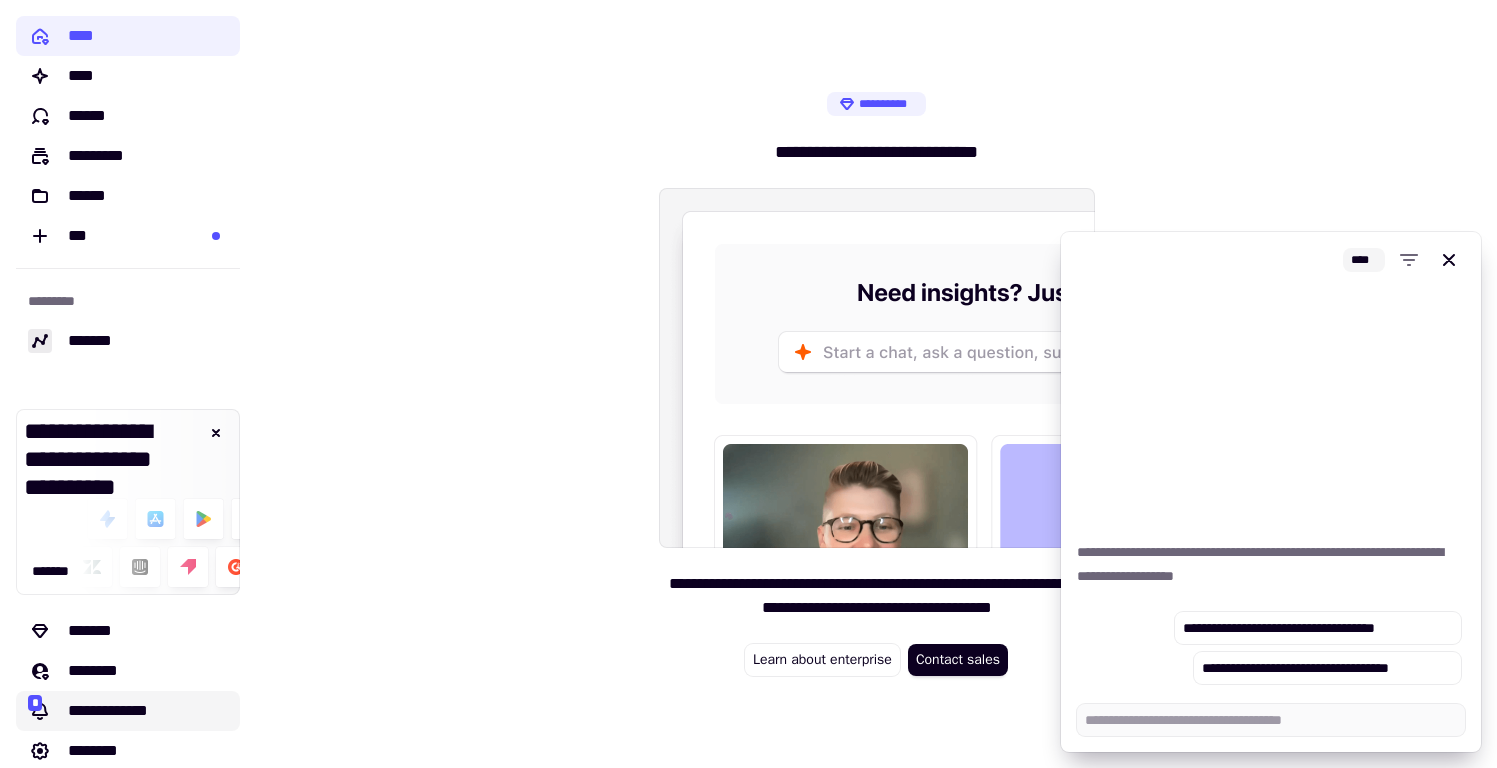 click on "**********" 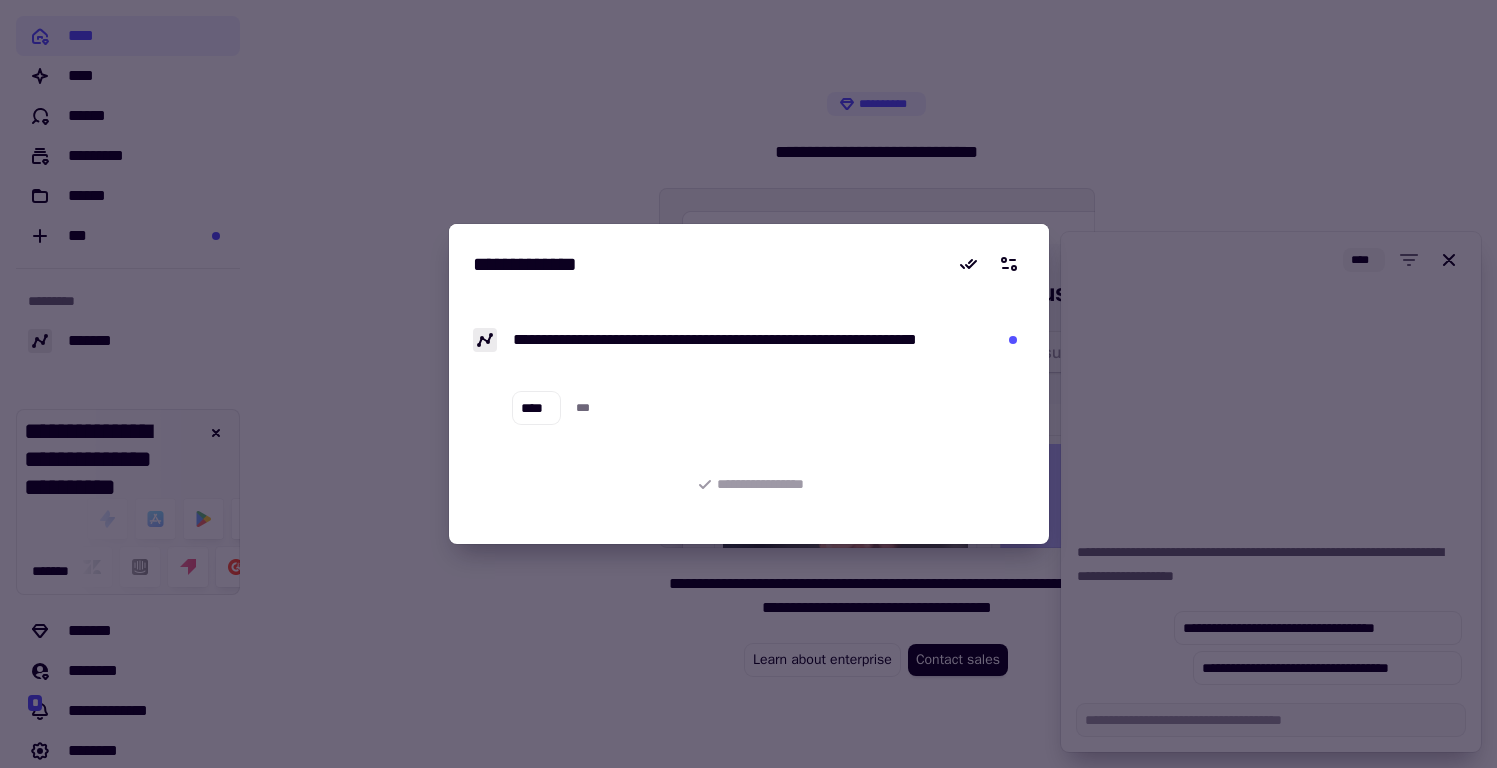 click at bounding box center [748, 384] 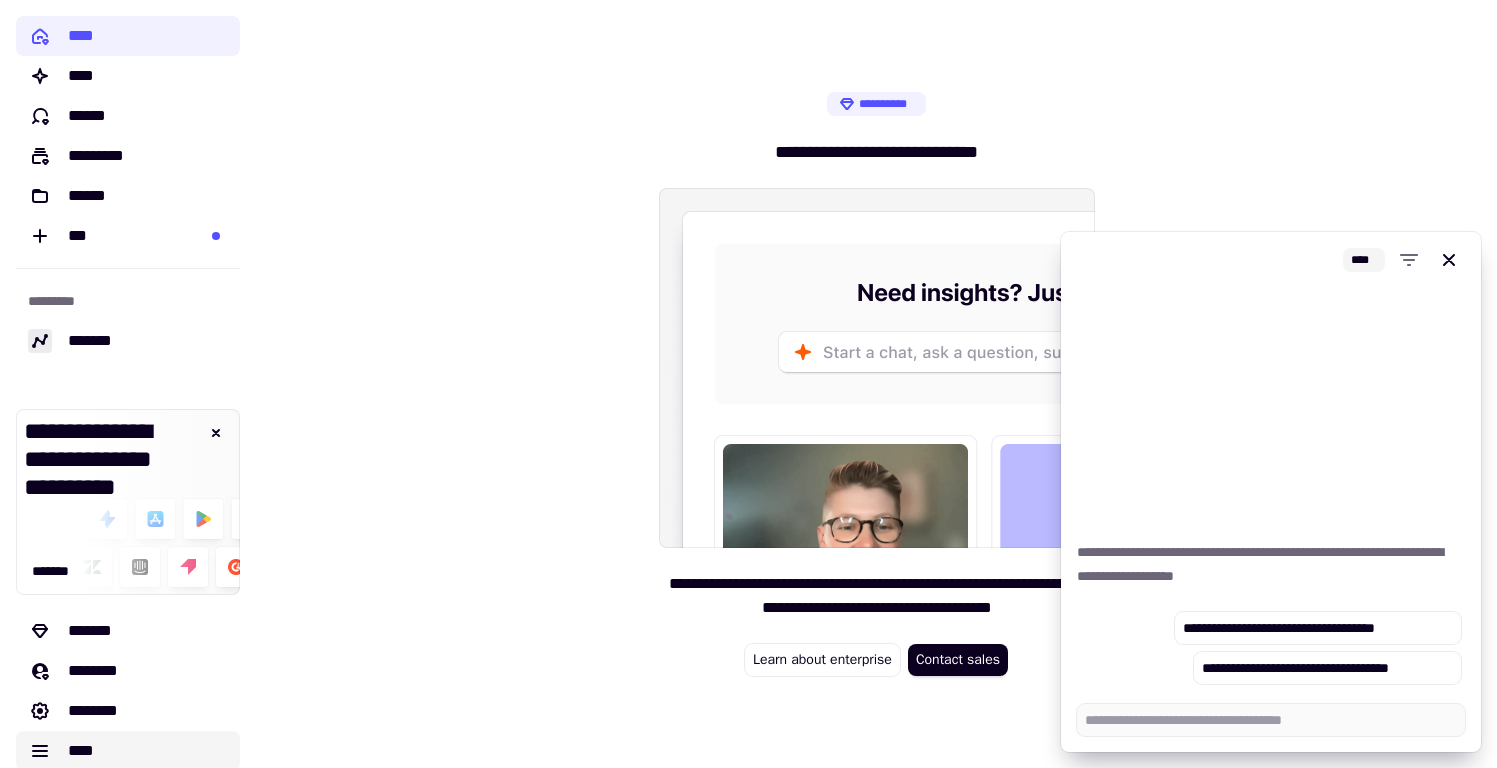 click on "****" 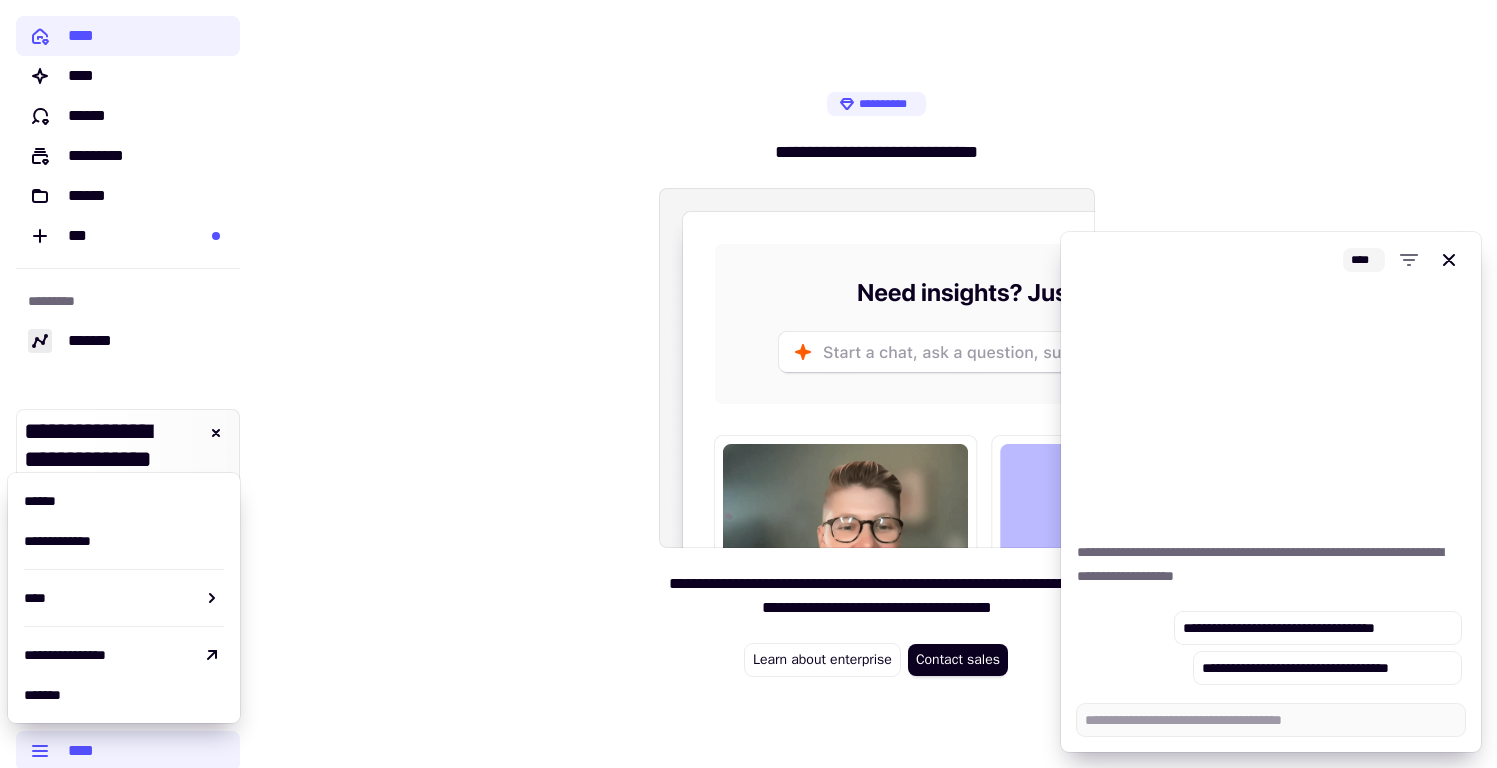 click on "**********" at bounding box center [876, 384] 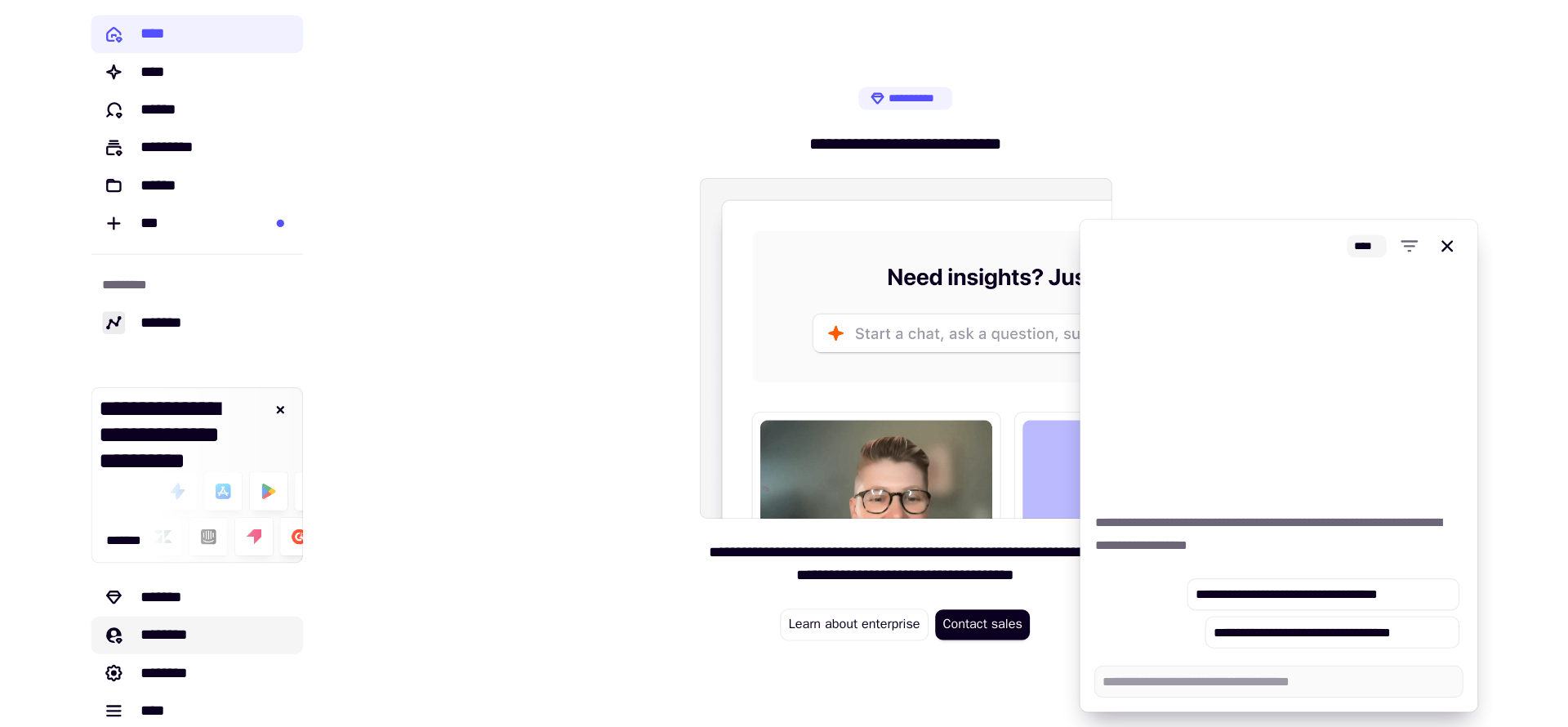 scroll, scrollTop: 16, scrollLeft: 0, axis: vertical 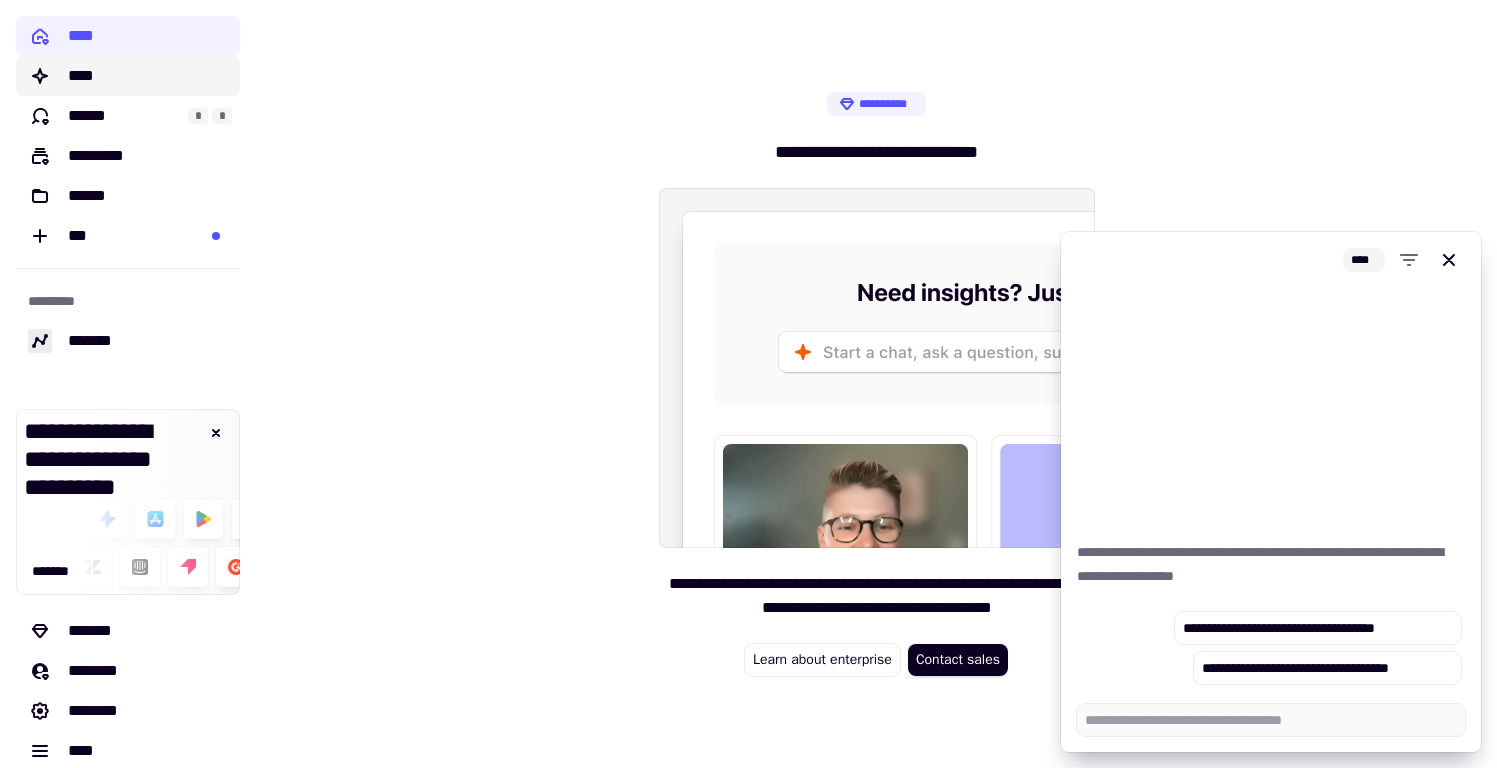 click on "****" 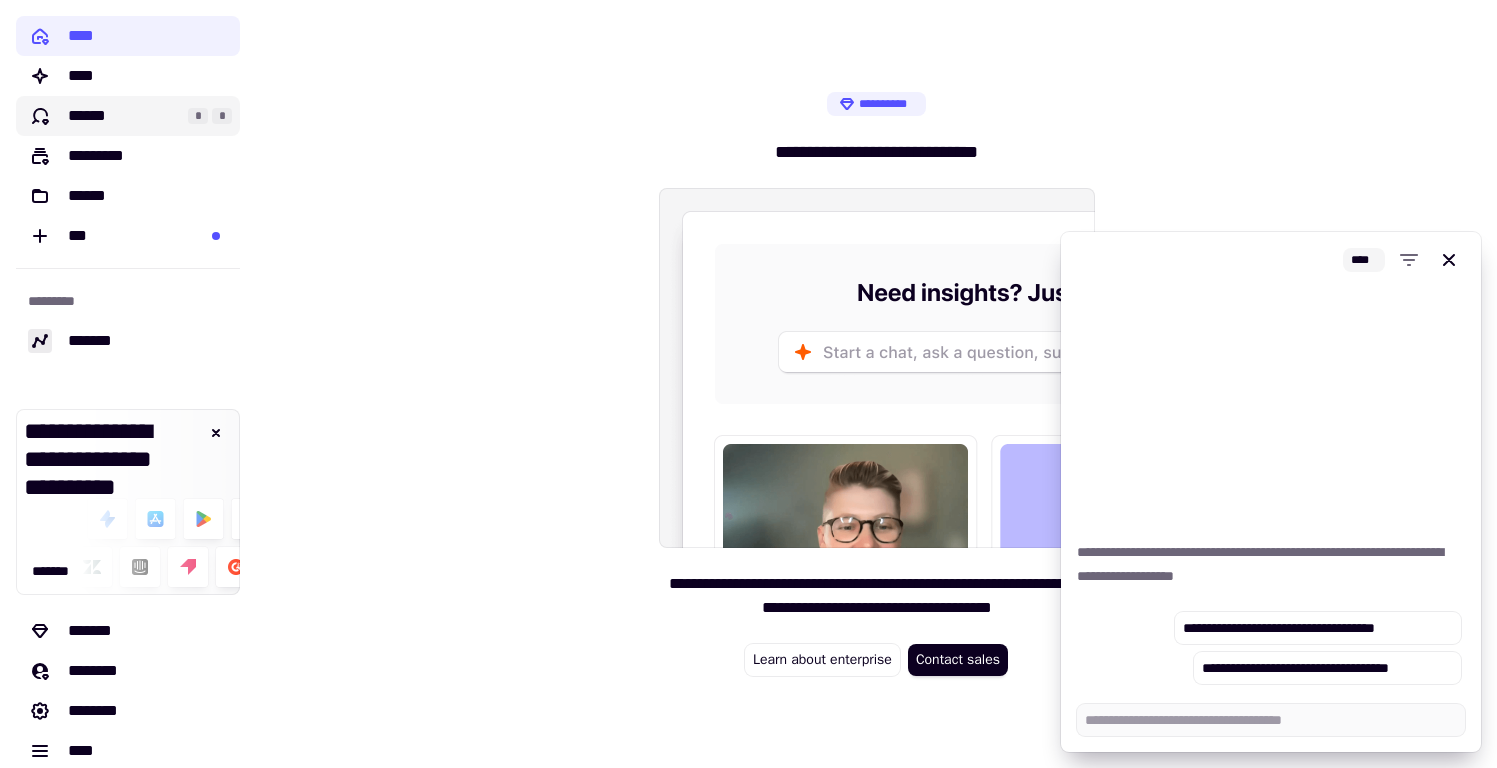 click on "******" 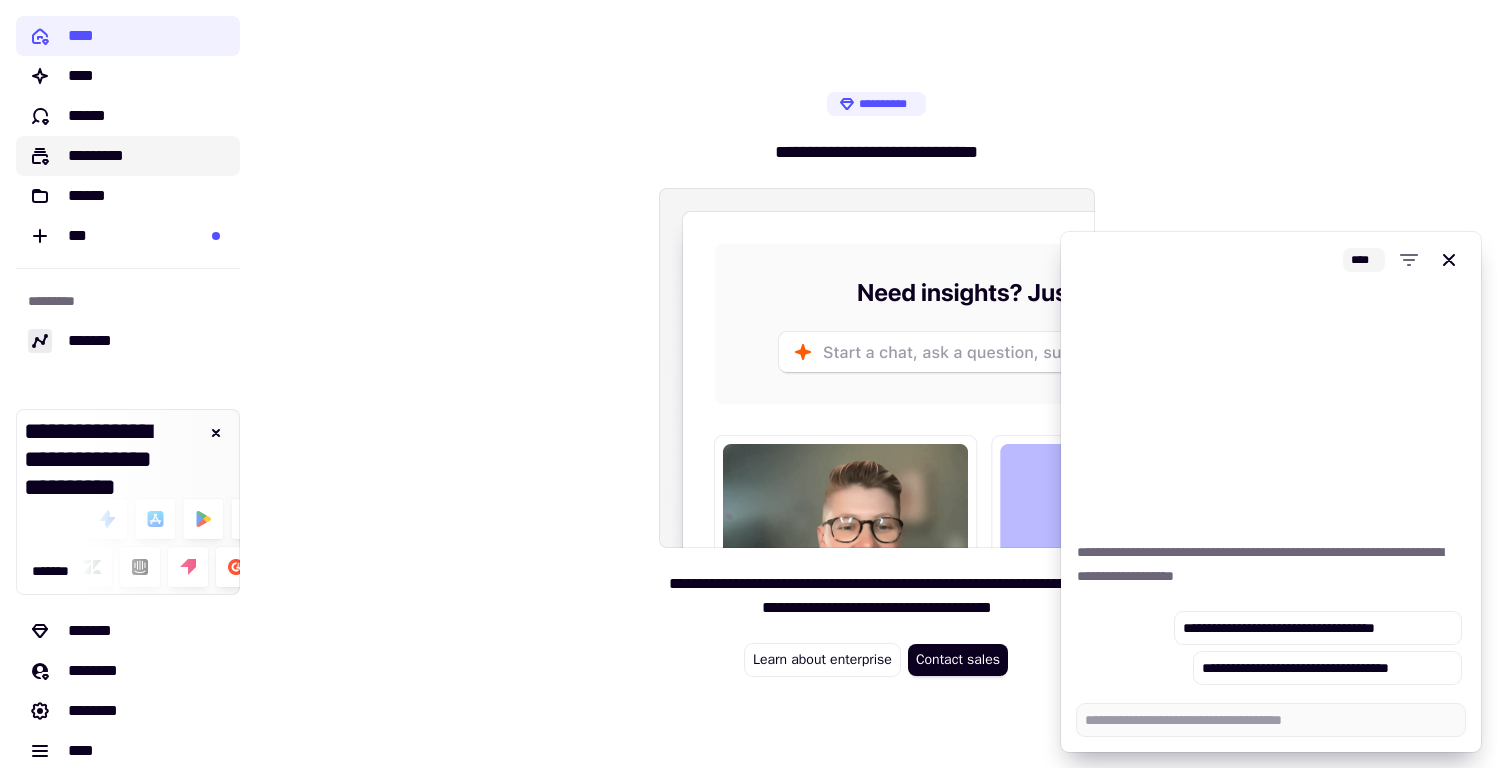 click on "*********" 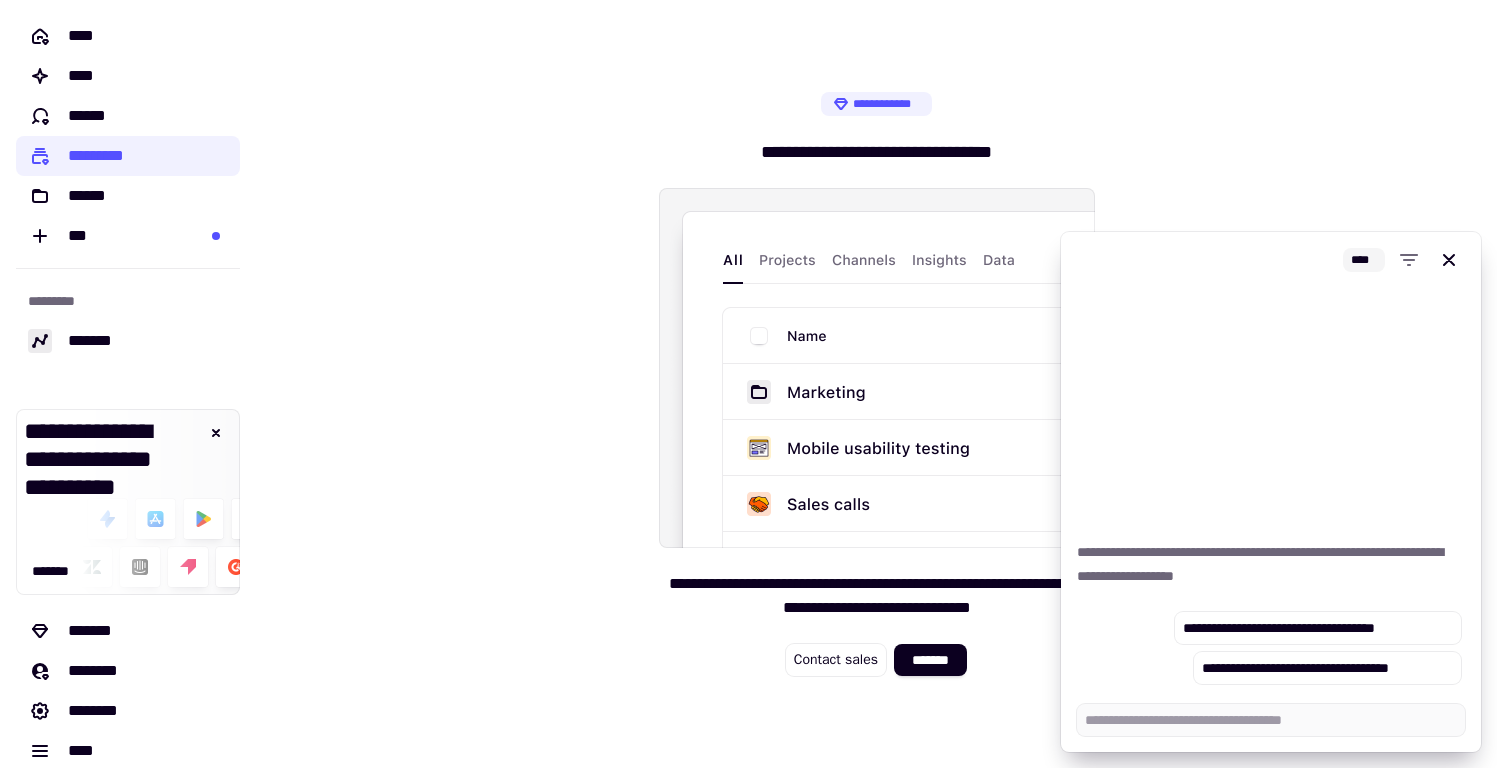 type on "*" 